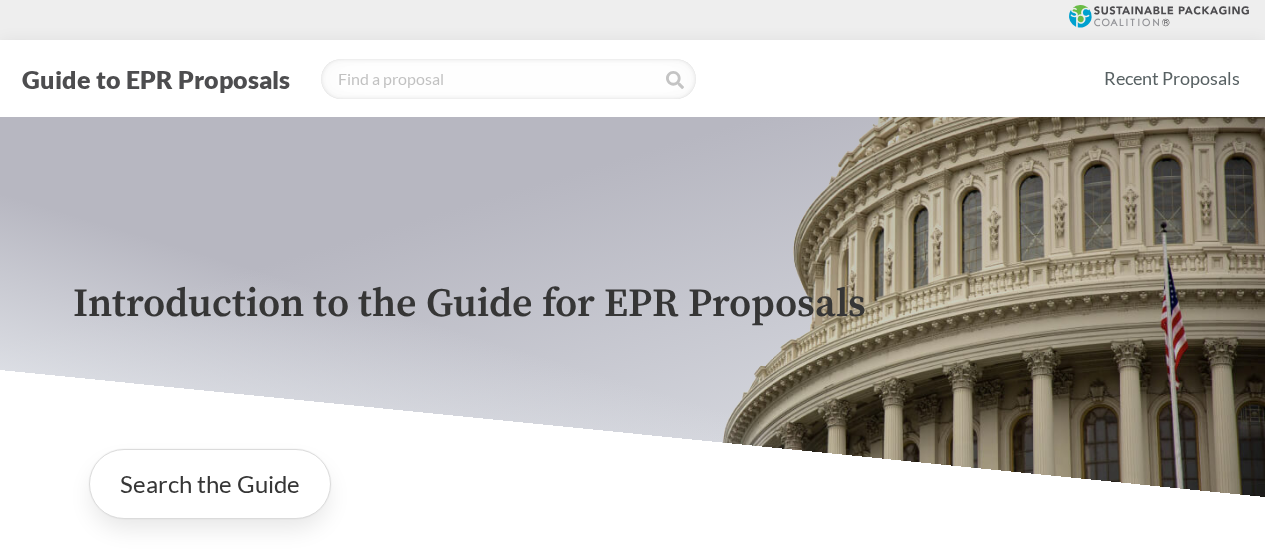 scroll, scrollTop: 0, scrollLeft: 0, axis: both 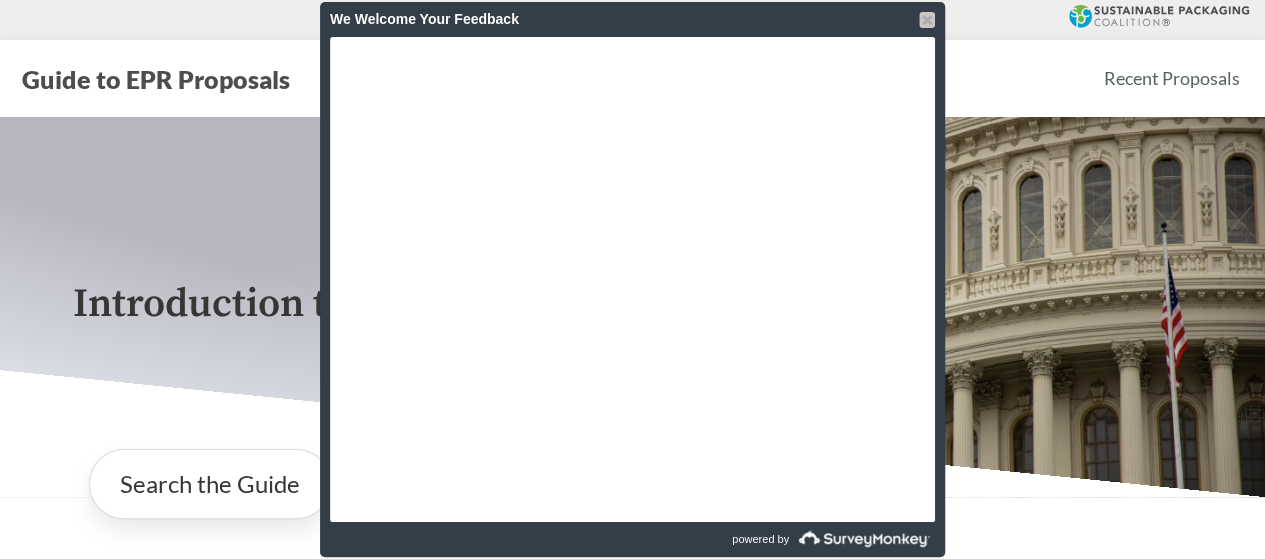 click at bounding box center (927, 20) 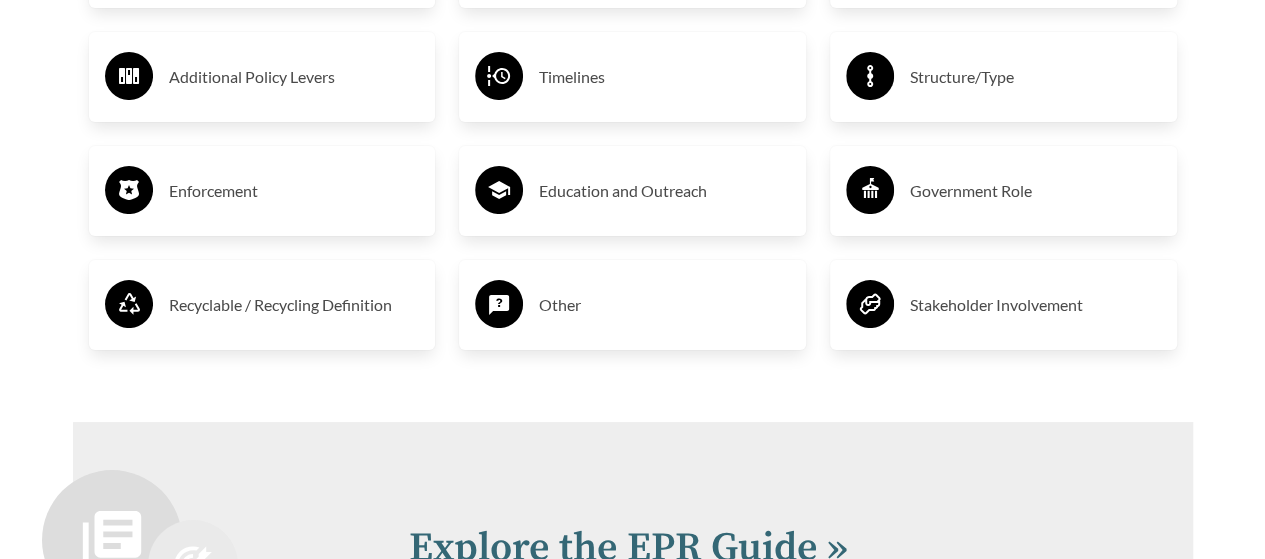 scroll, scrollTop: 3828, scrollLeft: 0, axis: vertical 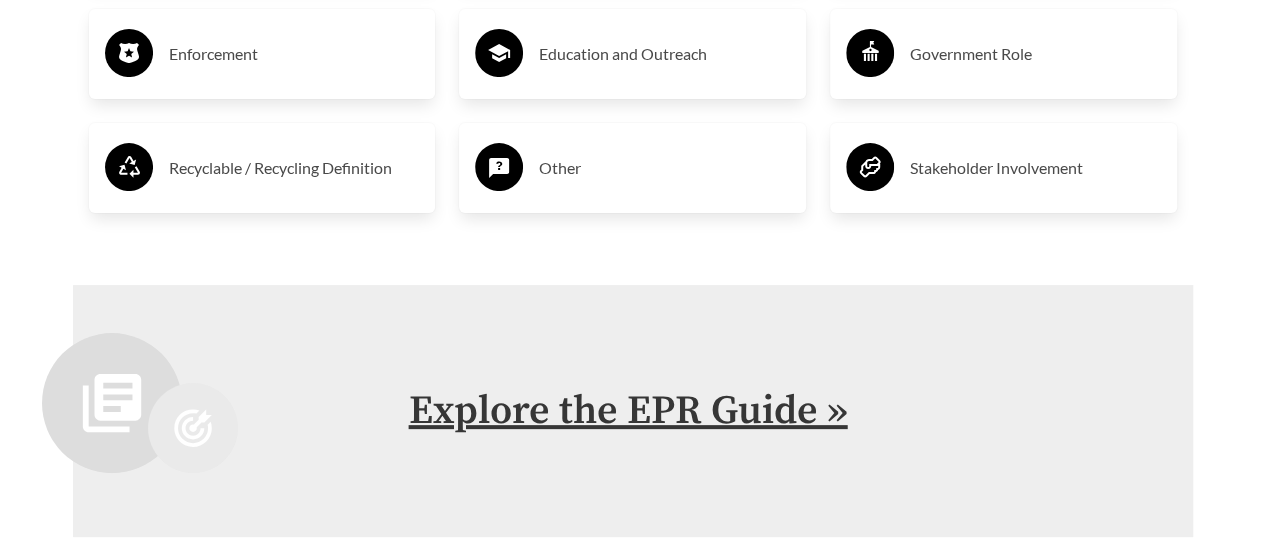 click on "Explore the EPR Guide »" at bounding box center (628, 411) 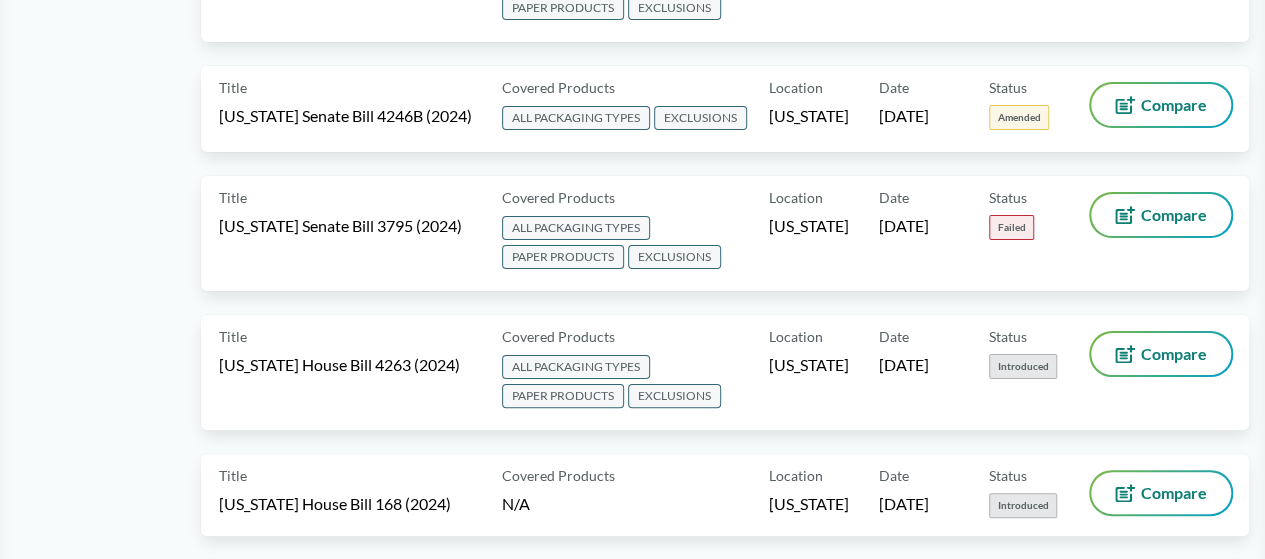 scroll, scrollTop: 0, scrollLeft: 0, axis: both 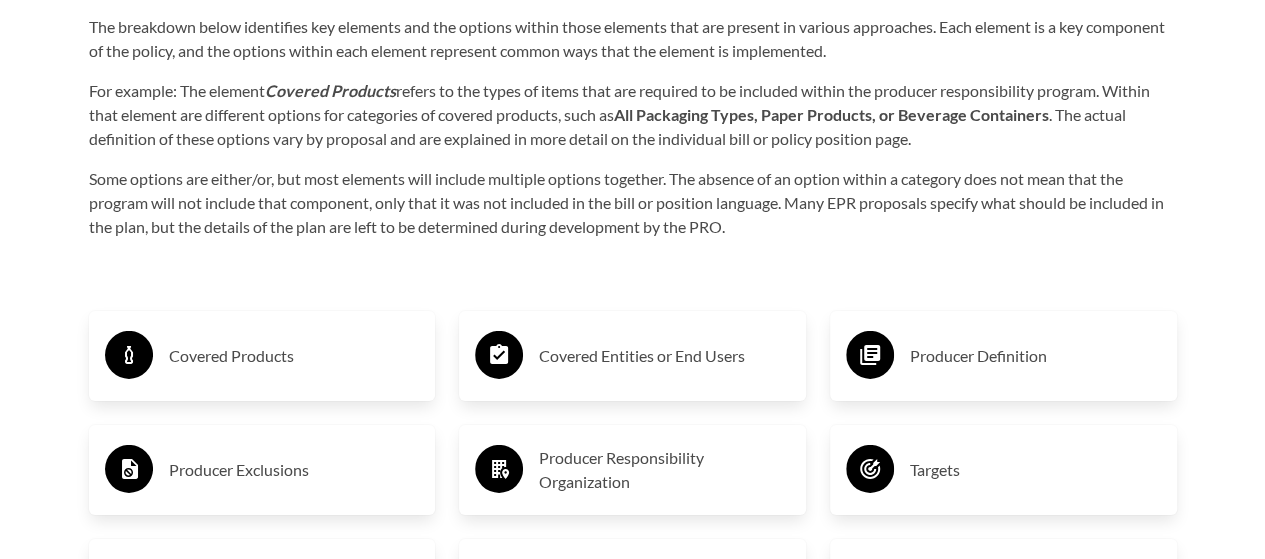 click on "Producer Definition" at bounding box center [1035, 356] 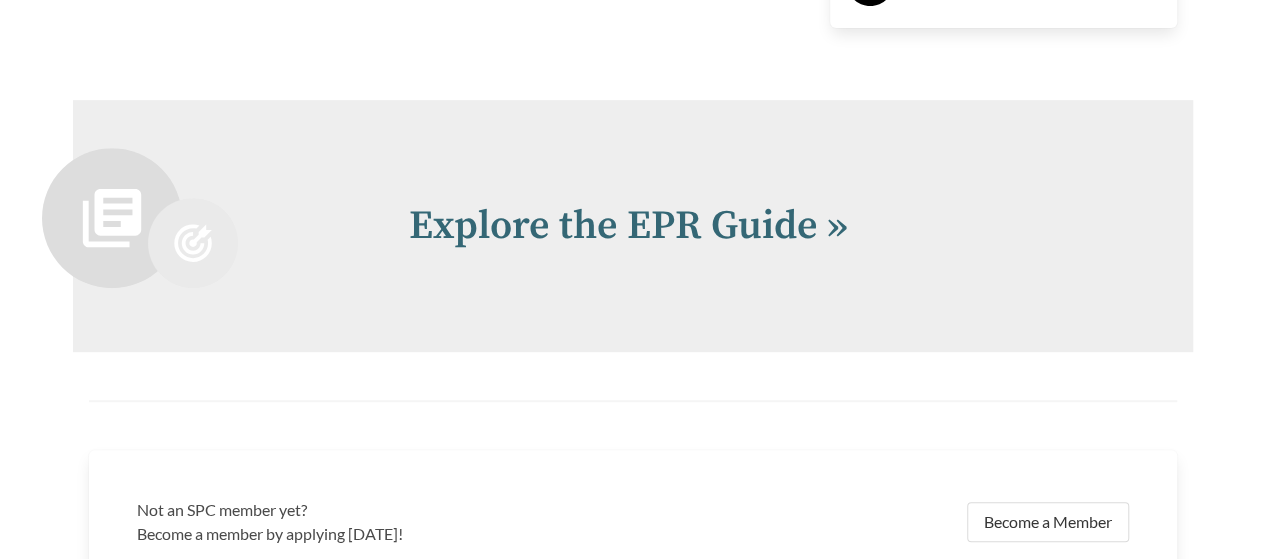 scroll, scrollTop: 4230, scrollLeft: 0, axis: vertical 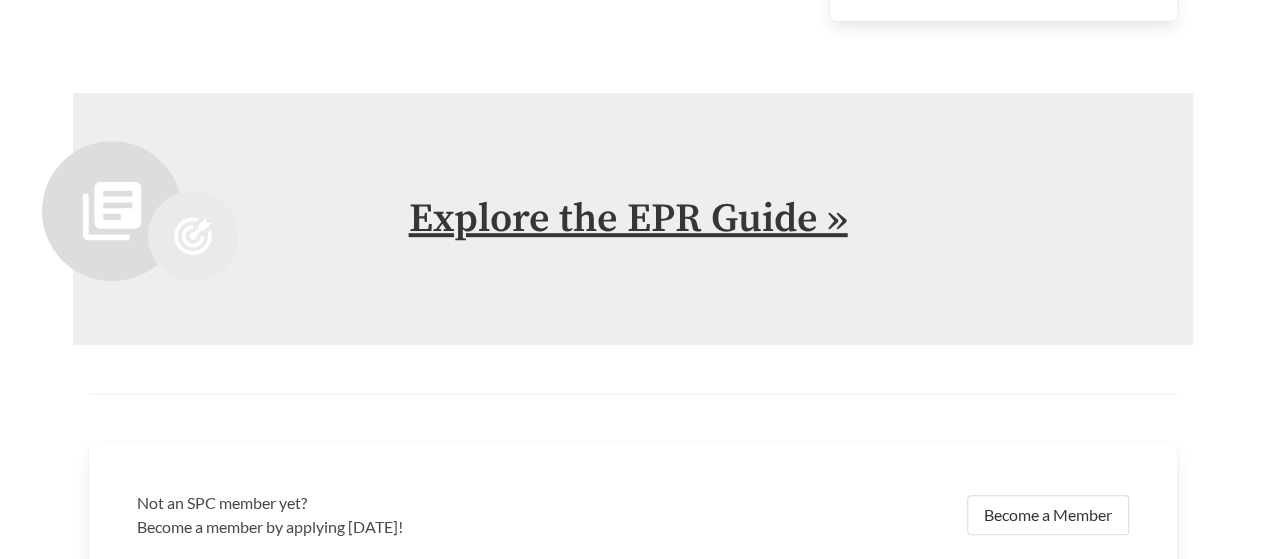 click on "Explore the EPR Guide »" at bounding box center [628, 219] 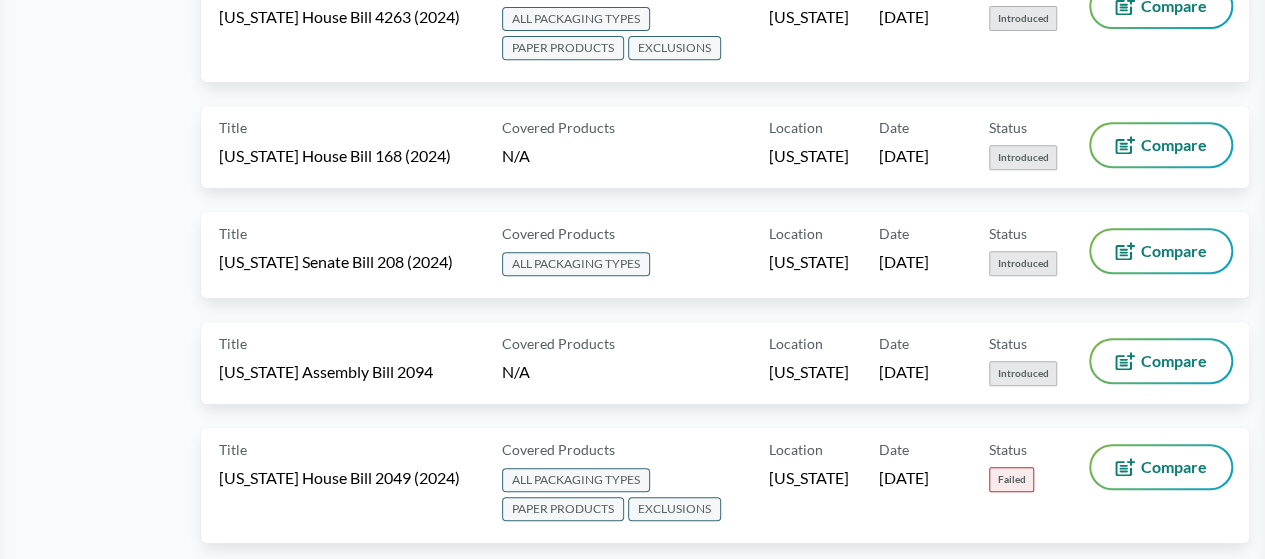 scroll, scrollTop: 0, scrollLeft: 0, axis: both 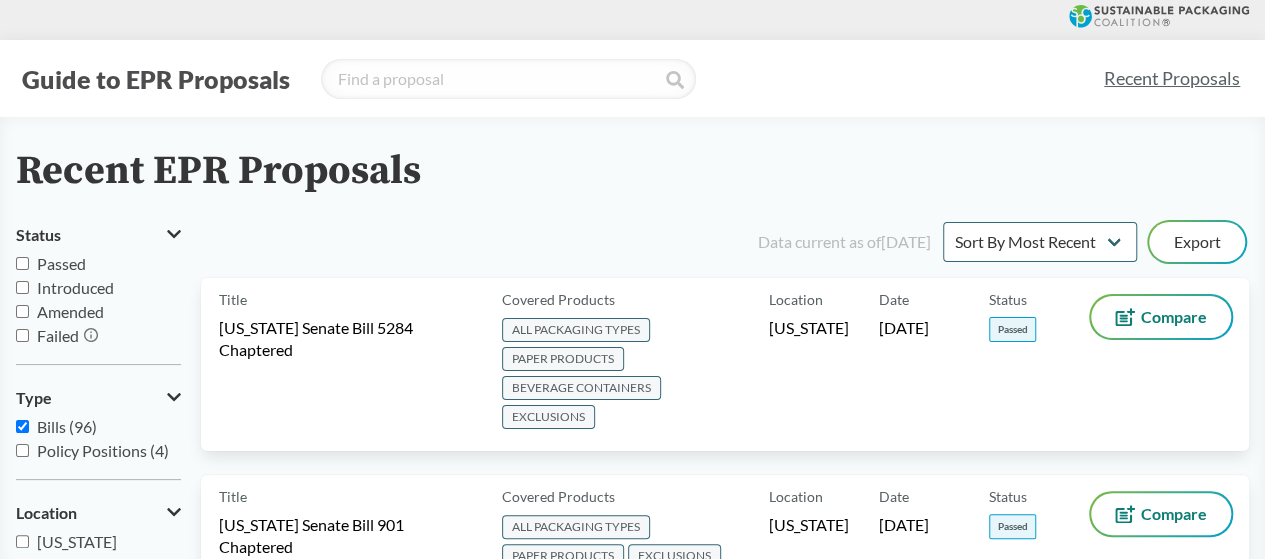 click on "Bills (96)" at bounding box center (22, 426) 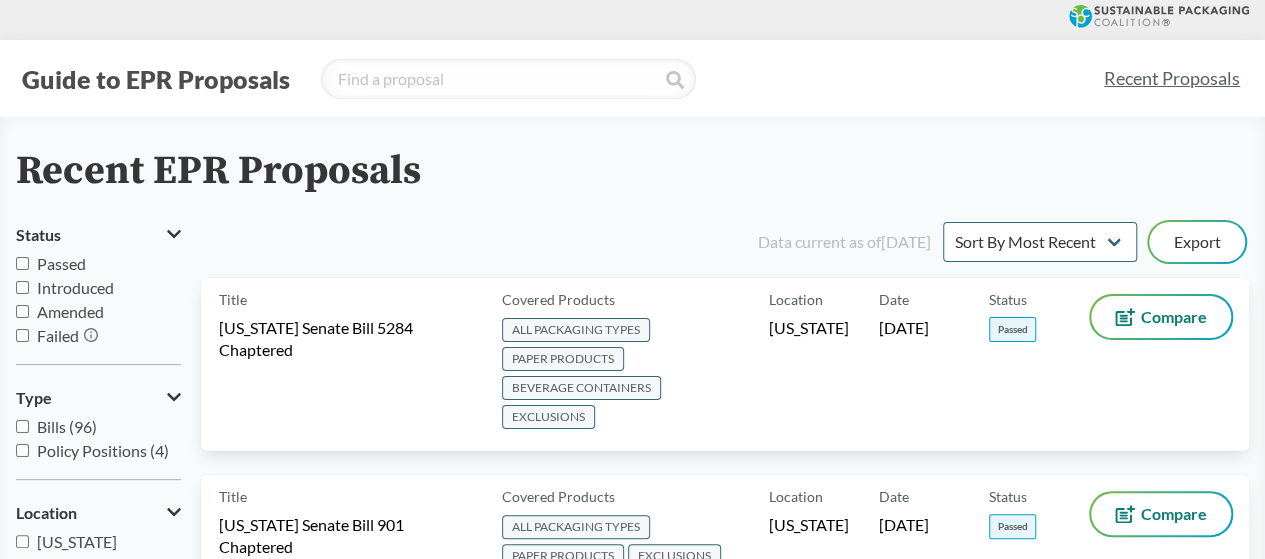 checkbox on "false" 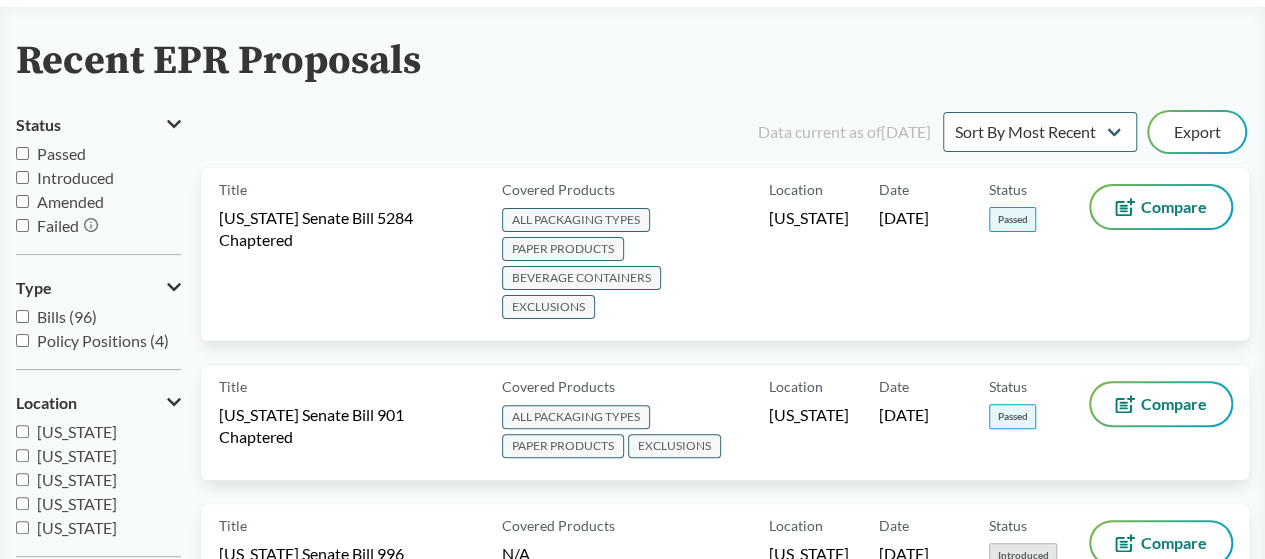 scroll, scrollTop: 0, scrollLeft: 0, axis: both 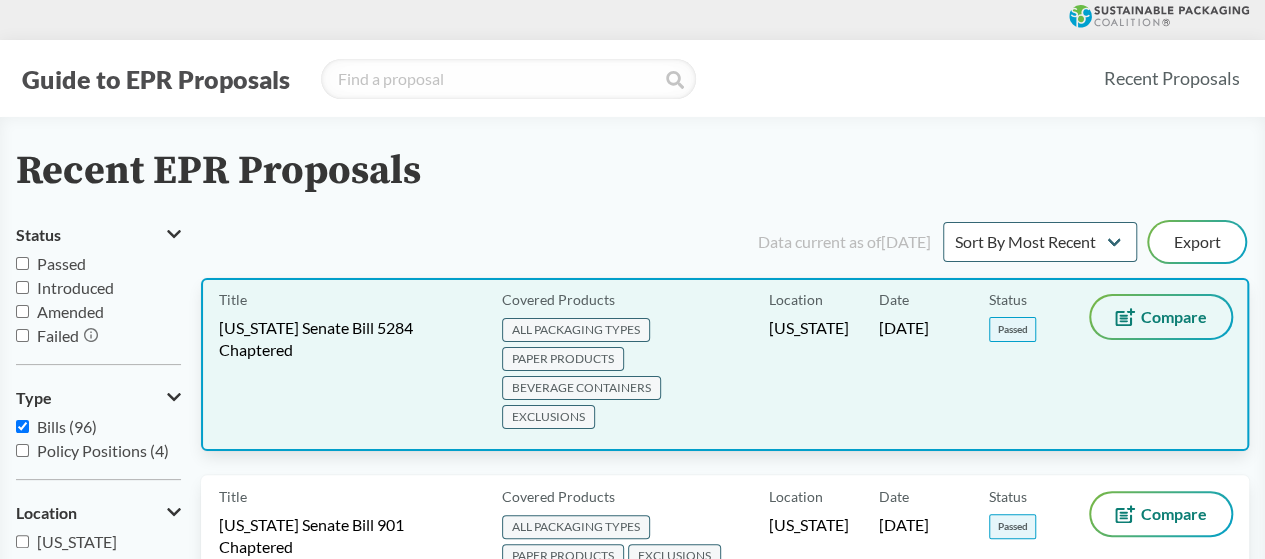 click on "Compare" at bounding box center [1174, 317] 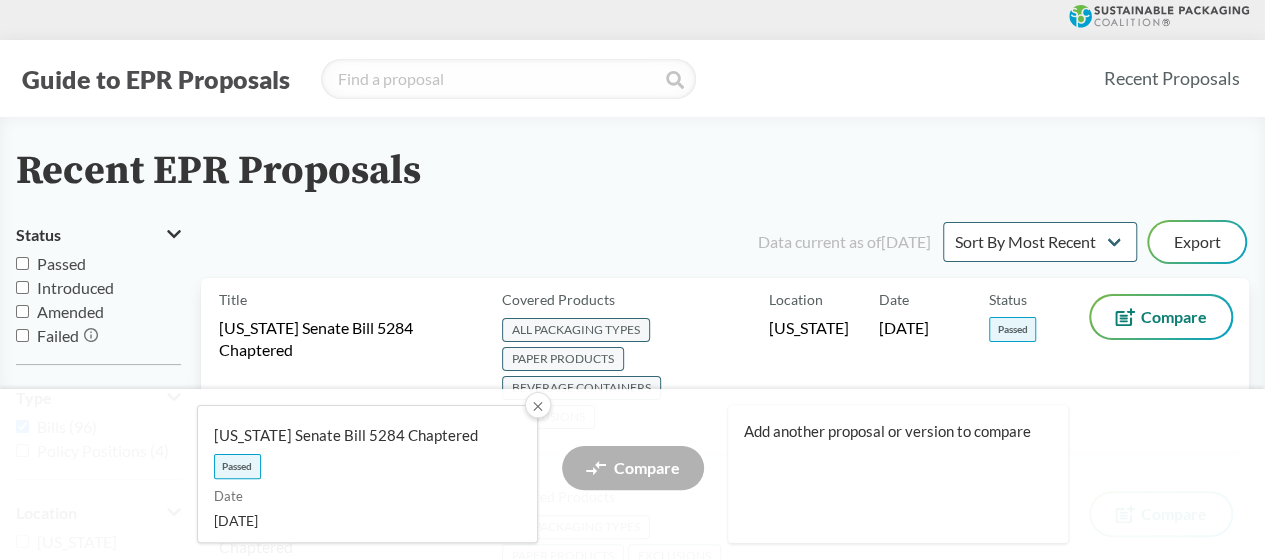 click on "✕" at bounding box center (537, 405) 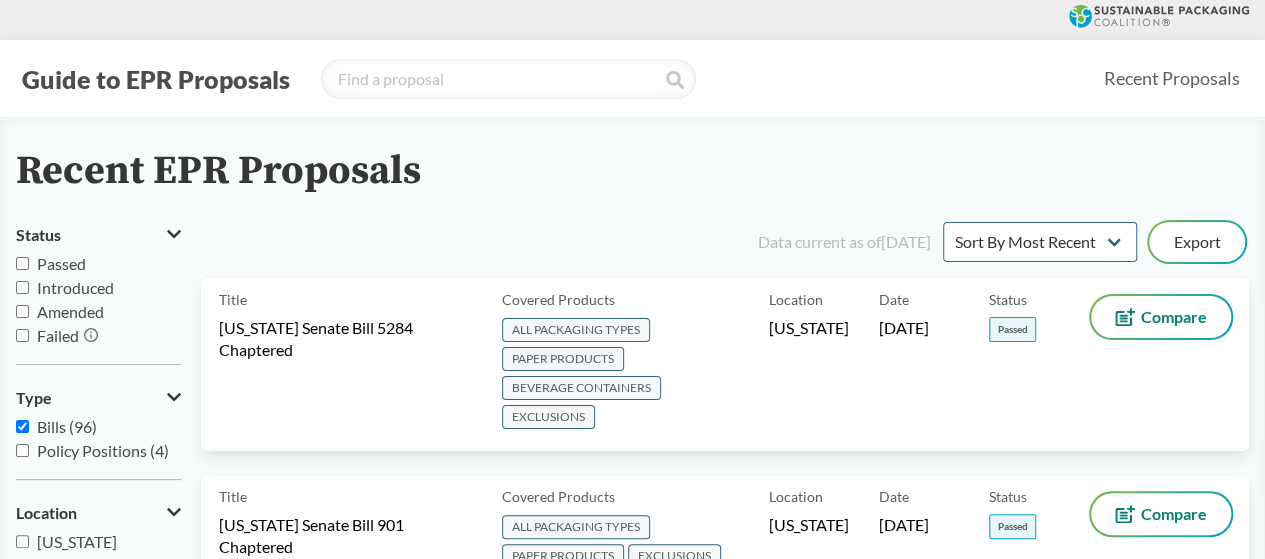 click on "Passed" at bounding box center [22, 263] 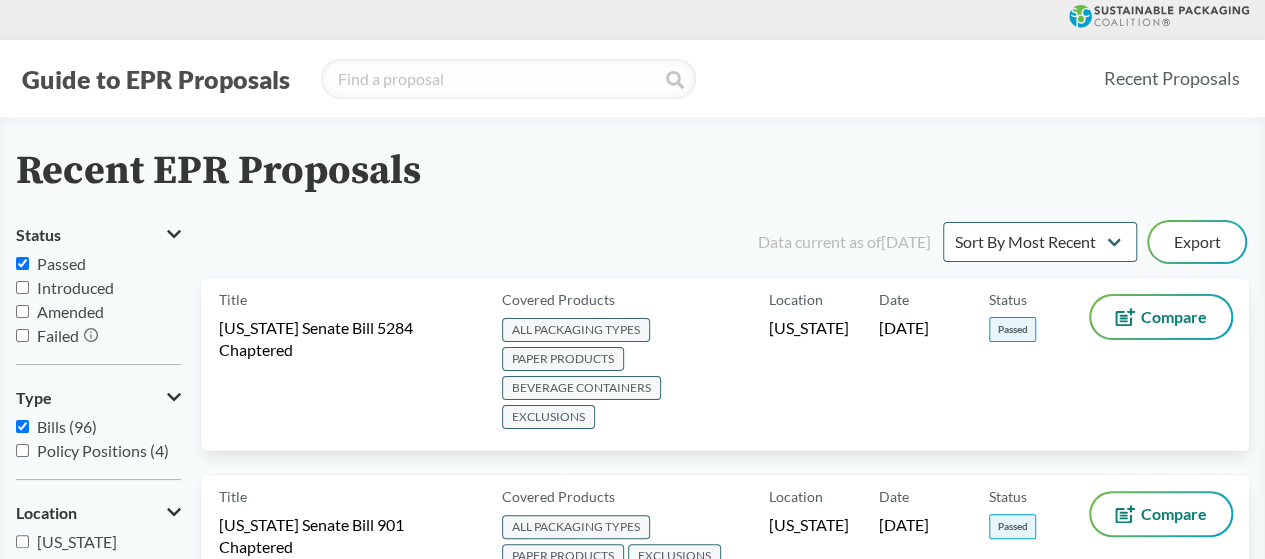 checkbox on "true" 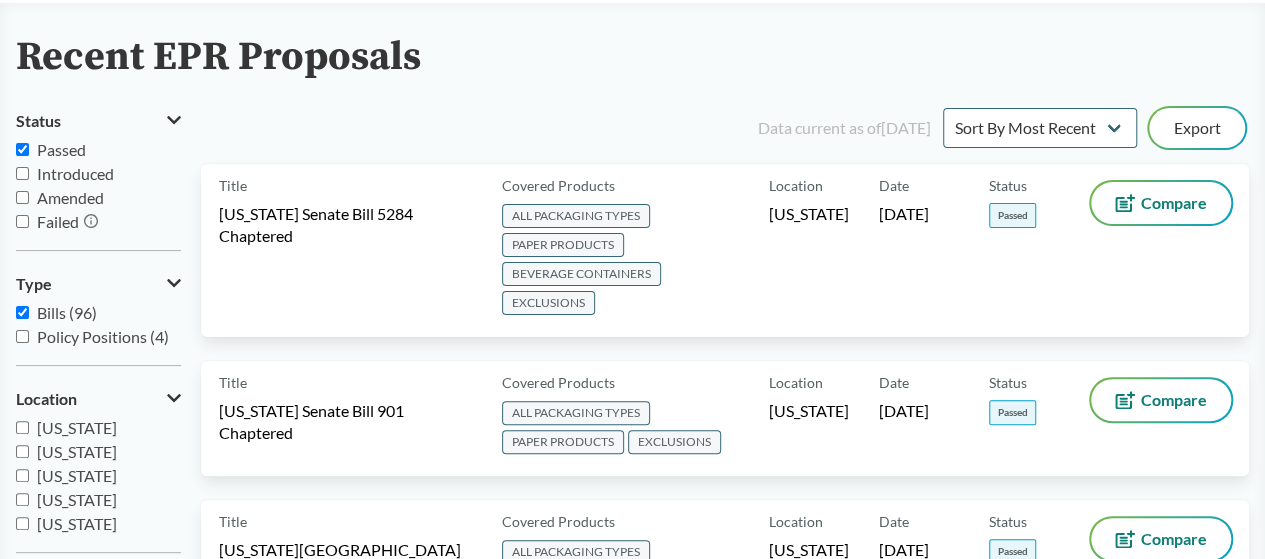scroll, scrollTop: 0, scrollLeft: 0, axis: both 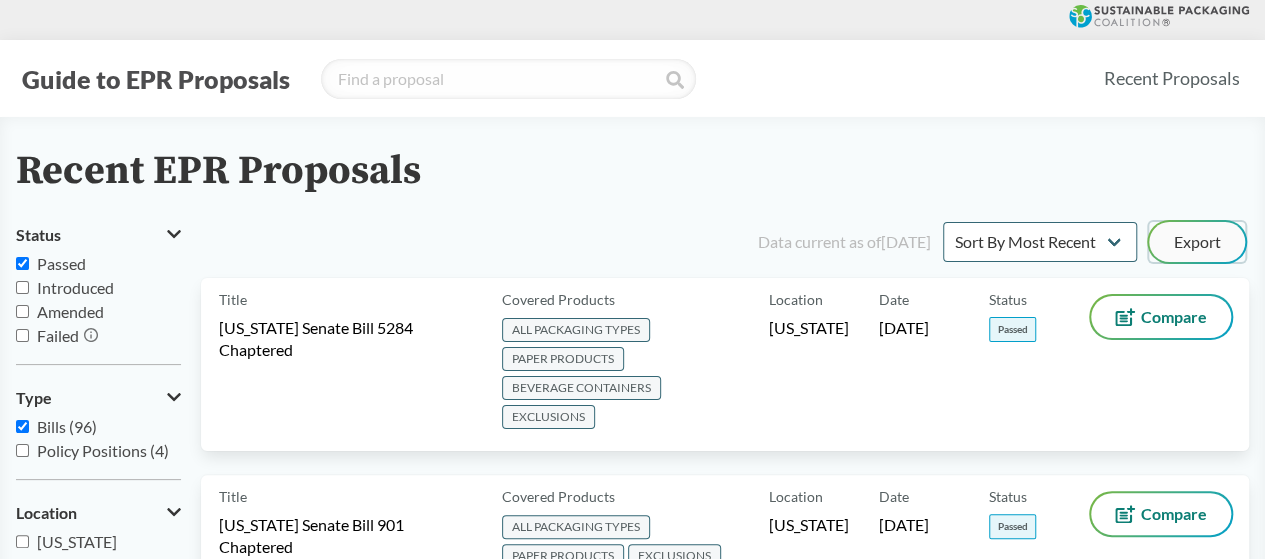 click on "Export" at bounding box center [1197, 242] 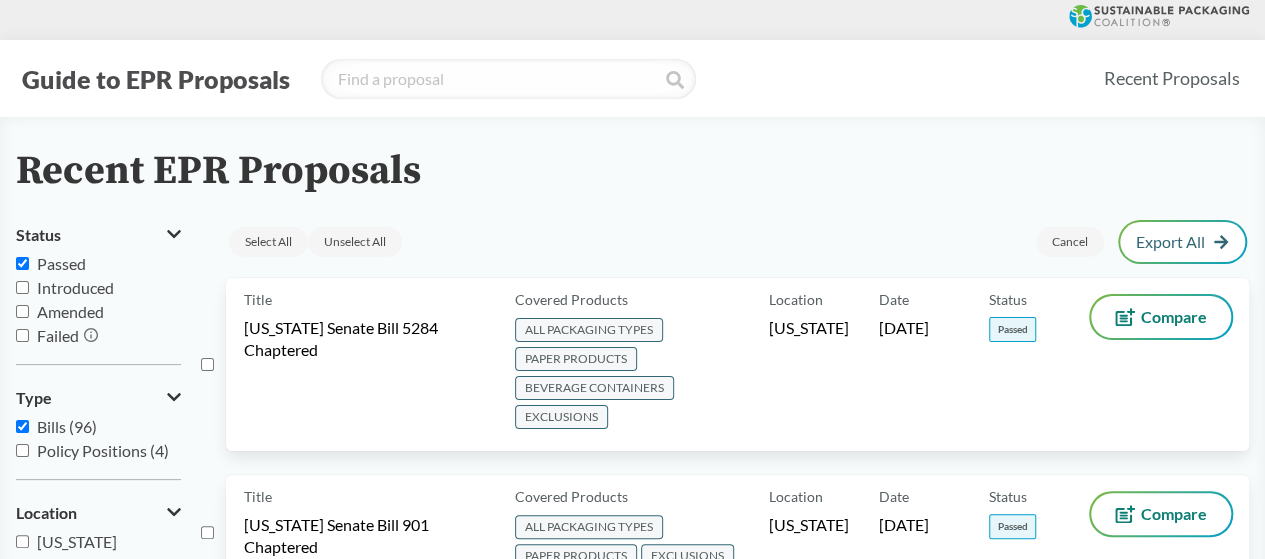 click on "Export All" at bounding box center (1182, 242) 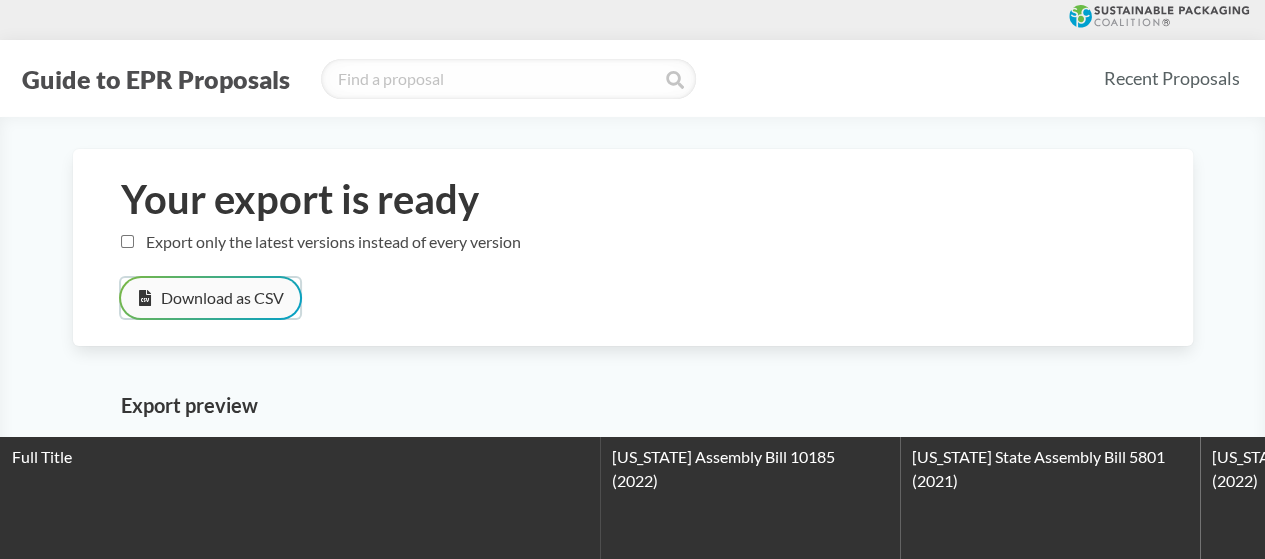 click on "Download as CSV" at bounding box center (210, 298) 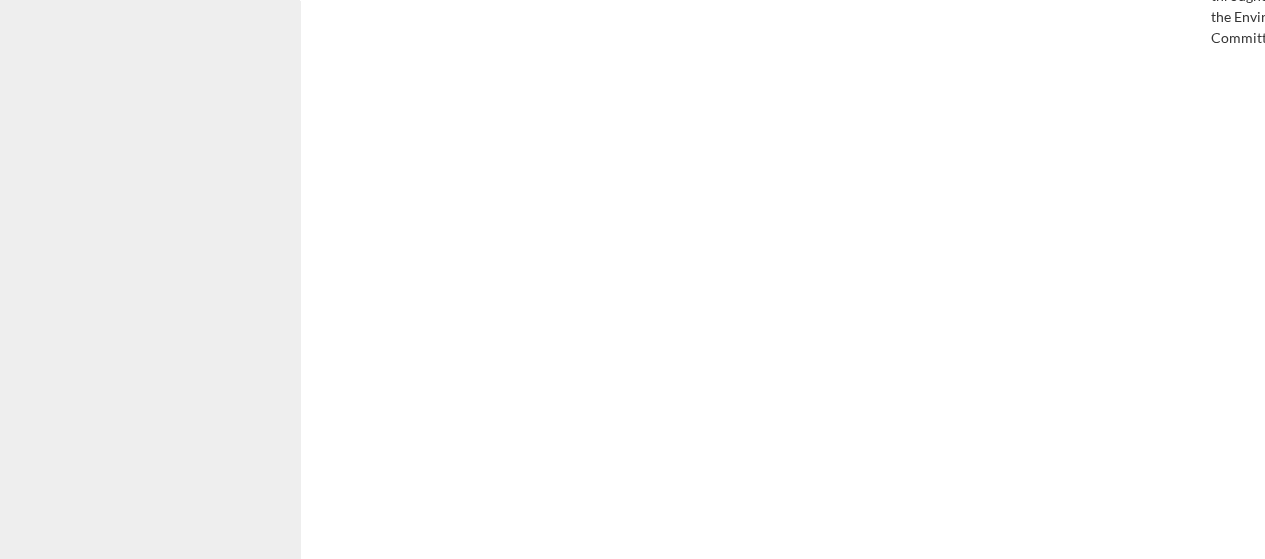 scroll, scrollTop: 0, scrollLeft: 0, axis: both 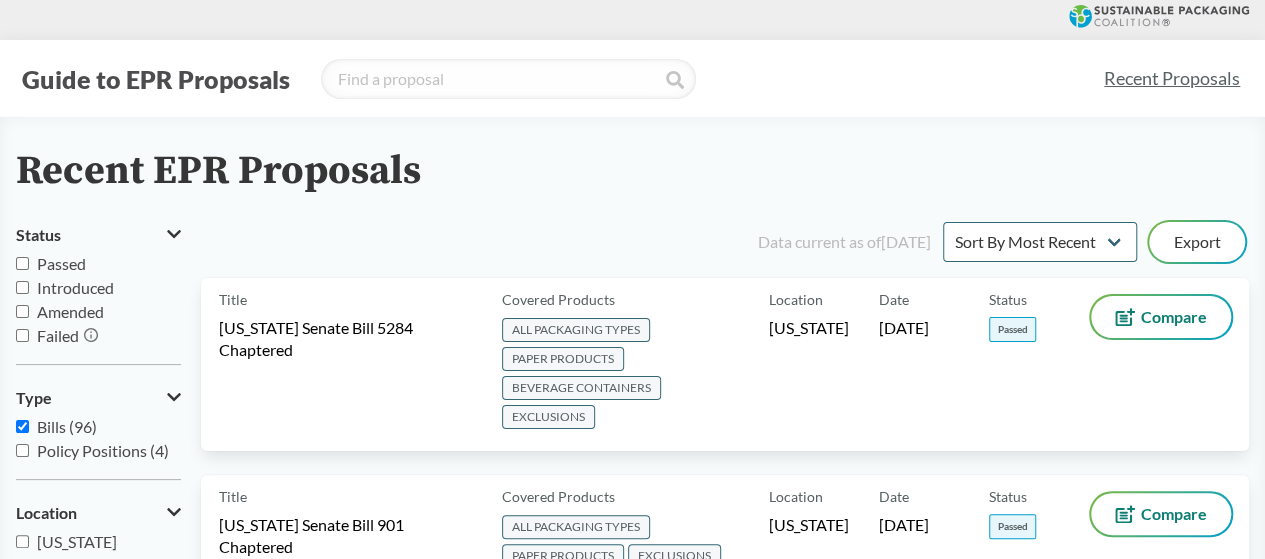 click on "Passed" at bounding box center [22, 263] 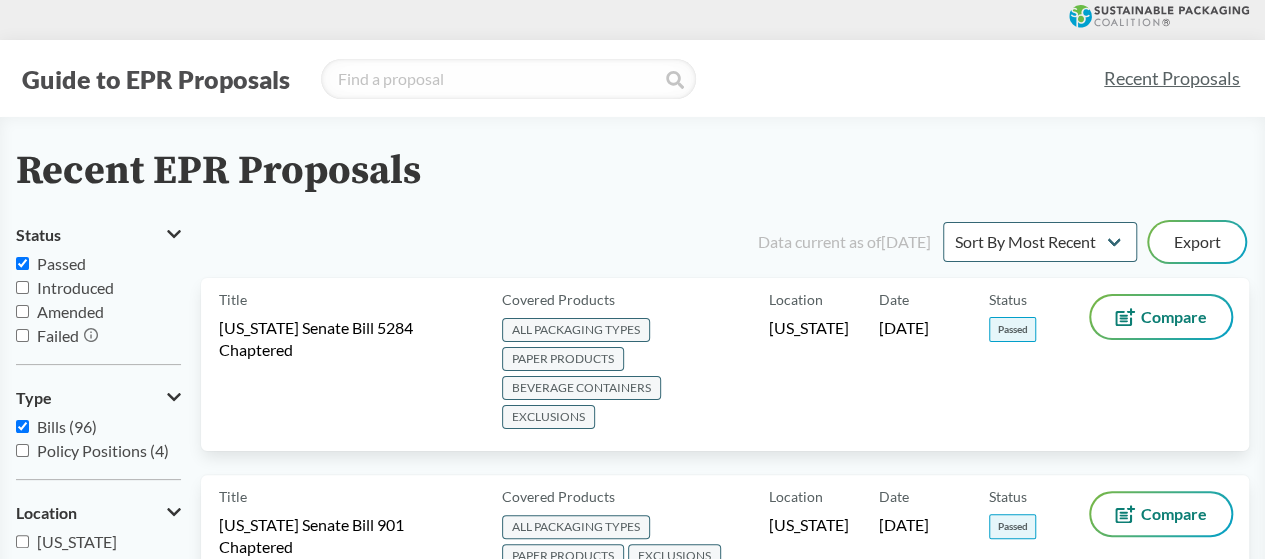 checkbox on "true" 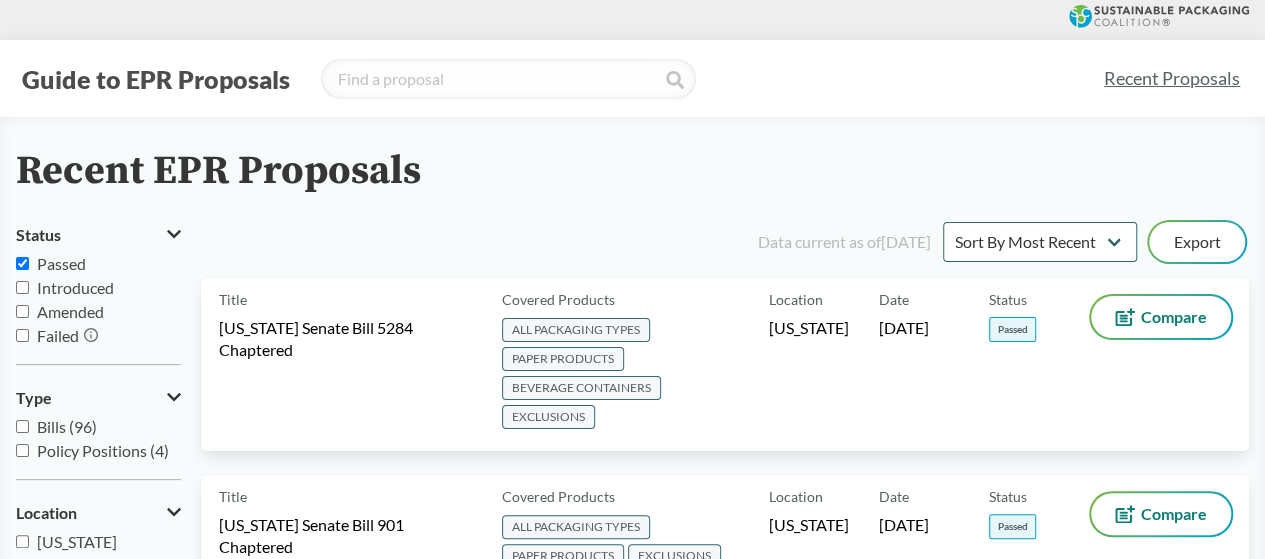 checkbox on "false" 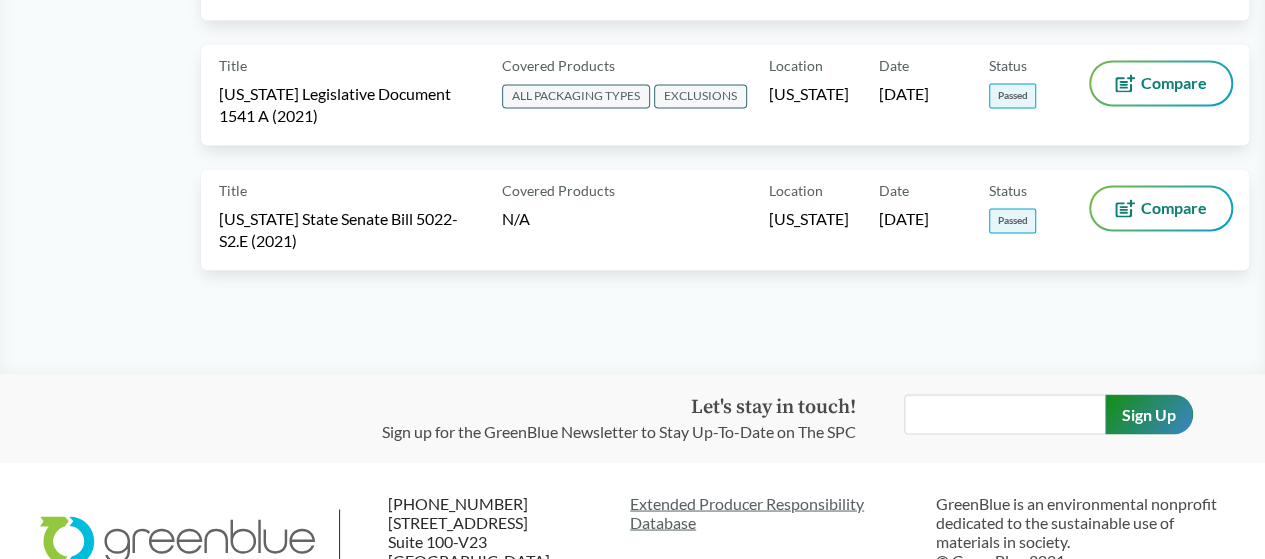 scroll, scrollTop: 0, scrollLeft: 0, axis: both 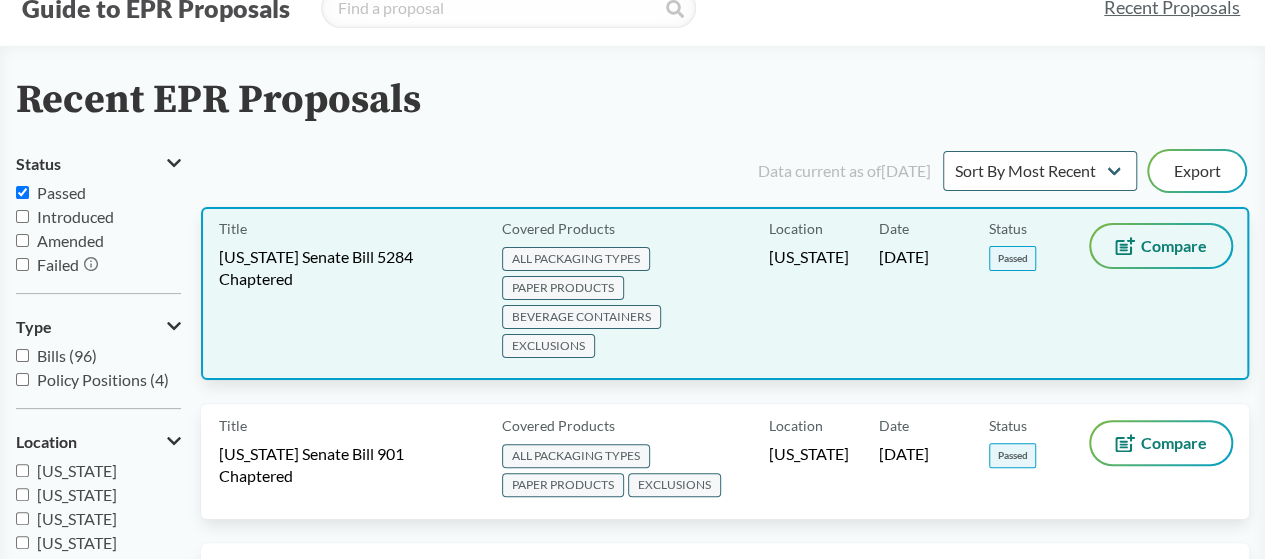 click on "Compare" at bounding box center (1174, 246) 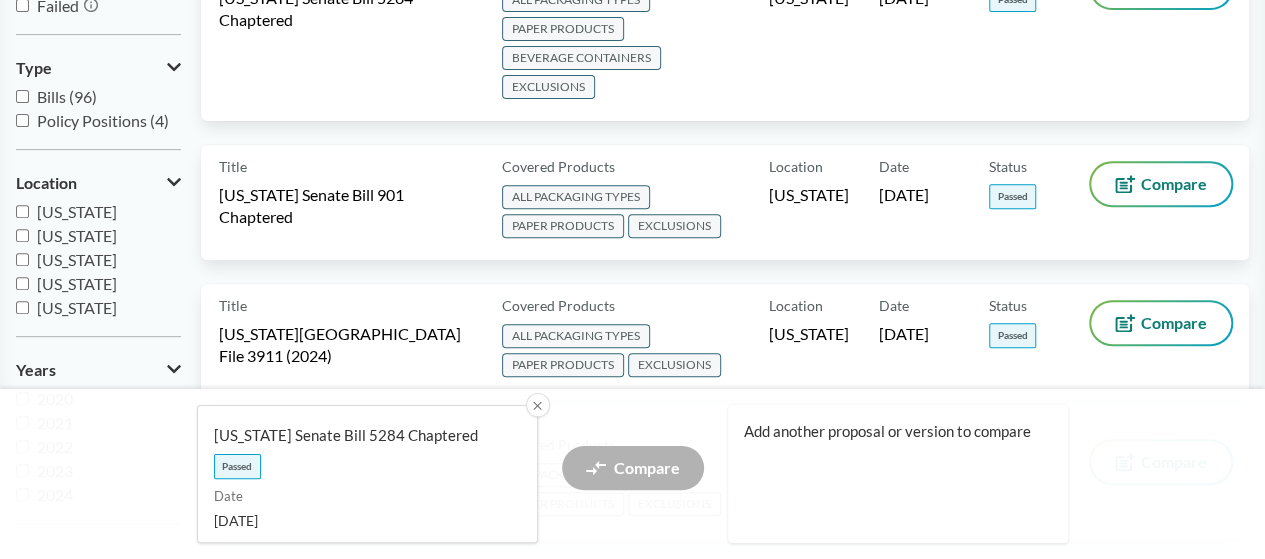 scroll, scrollTop: 275, scrollLeft: 0, axis: vertical 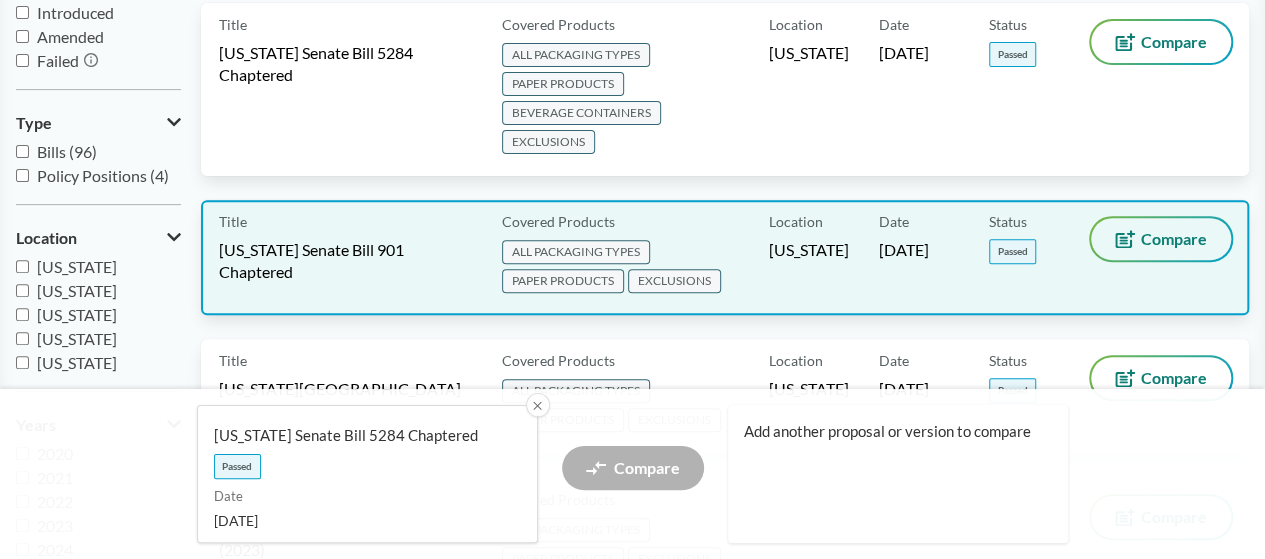 click on "Compare" at bounding box center [1161, 239] 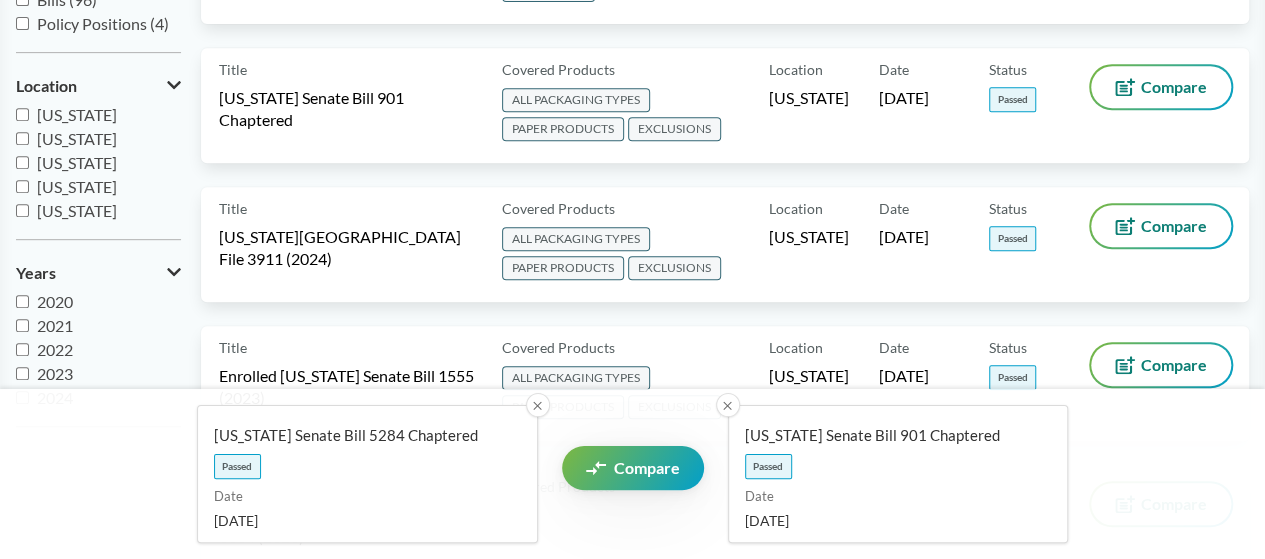 scroll, scrollTop: 438, scrollLeft: 0, axis: vertical 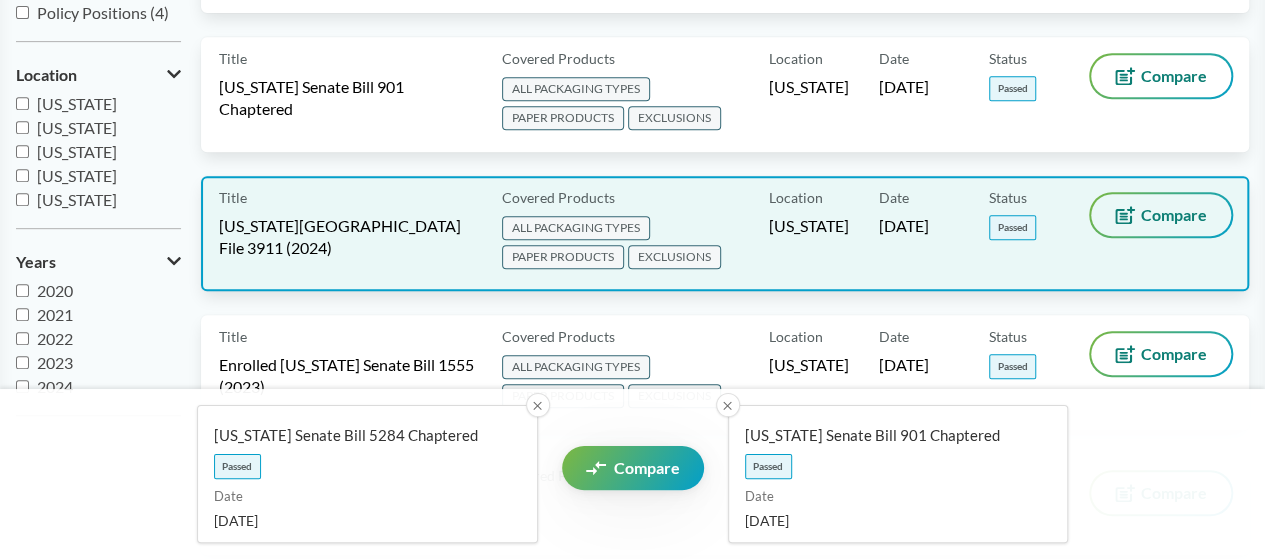 click on "Compare" at bounding box center (1161, 215) 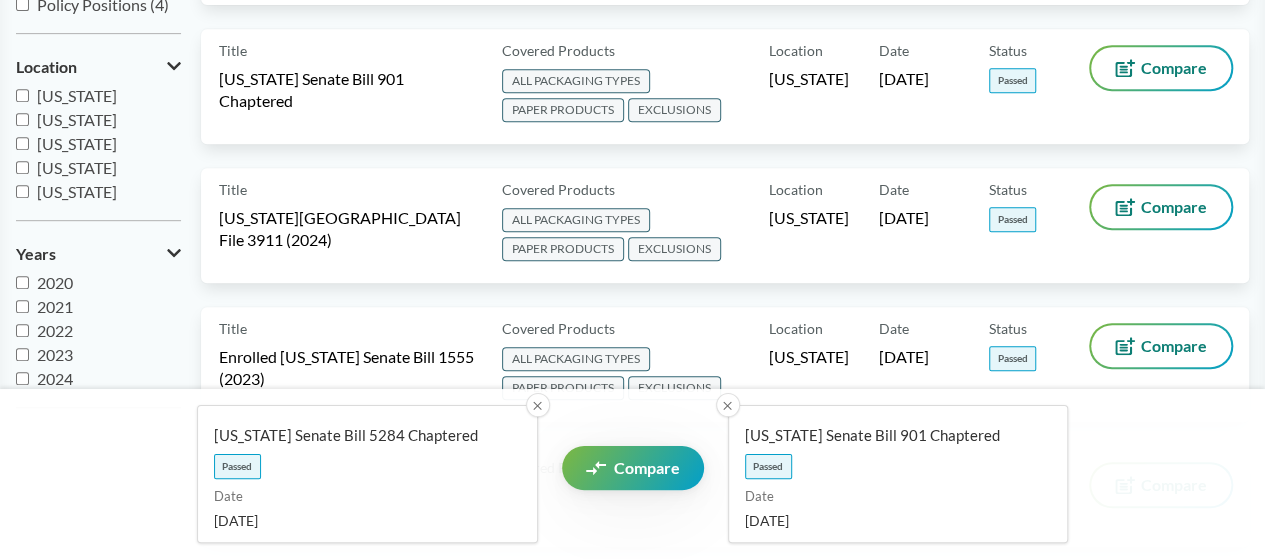 scroll, scrollTop: 443, scrollLeft: 0, axis: vertical 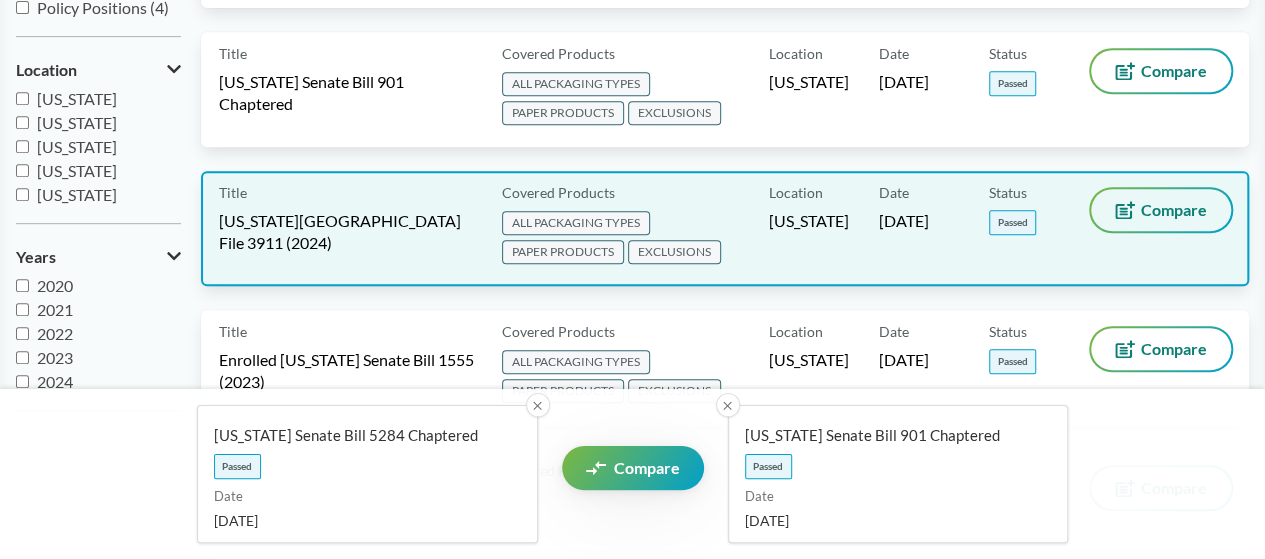 click on "Compare" at bounding box center (1174, 210) 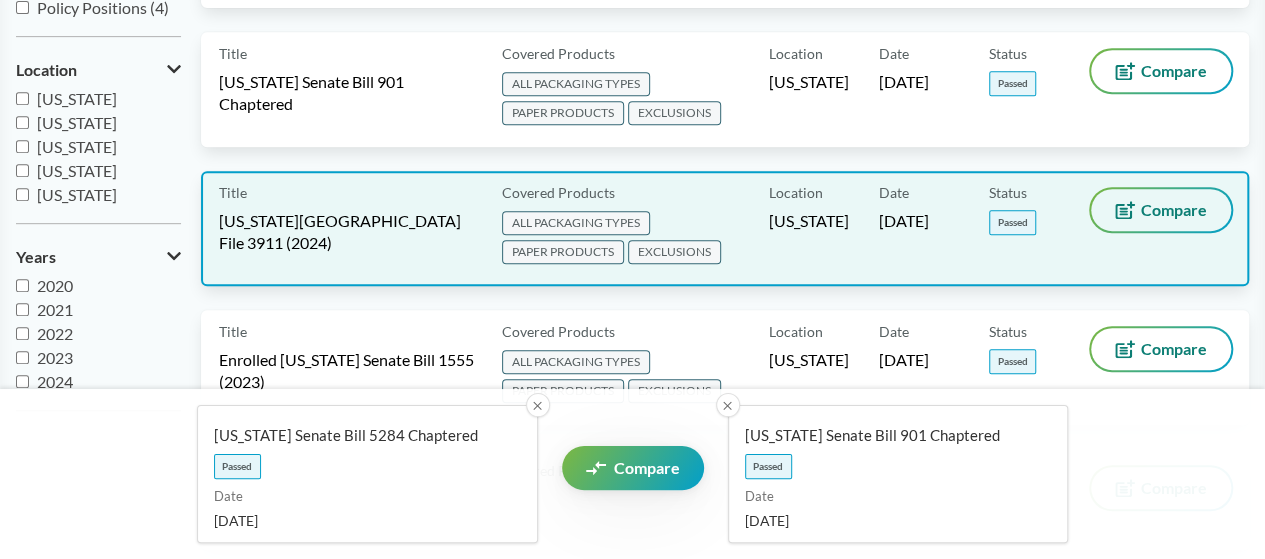 click on "Compare" at bounding box center (1161, 210) 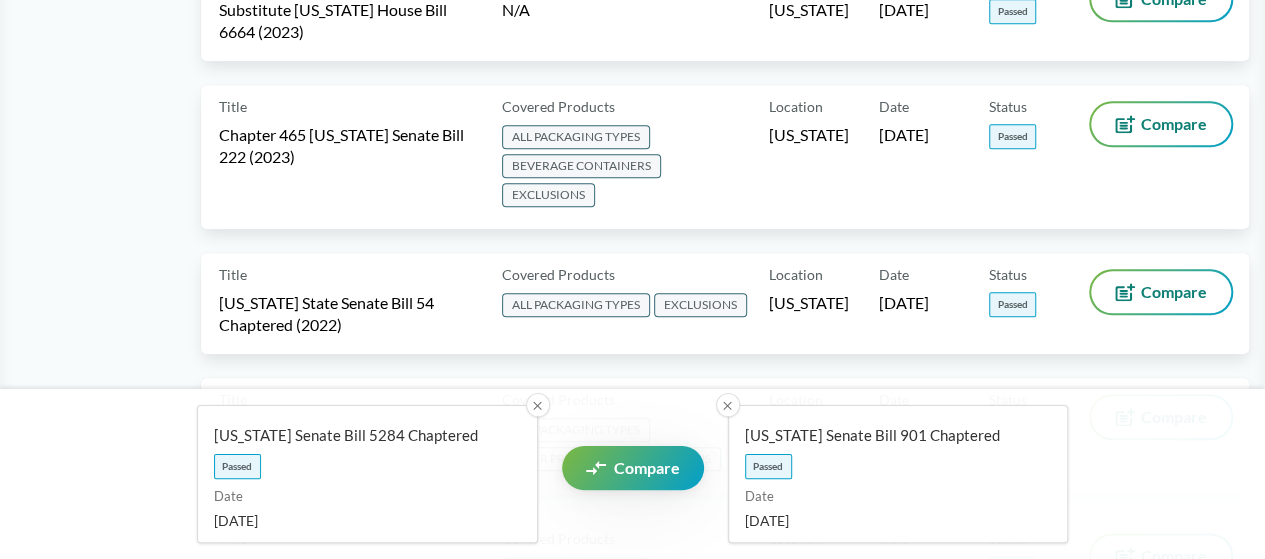 scroll, scrollTop: 1714, scrollLeft: 0, axis: vertical 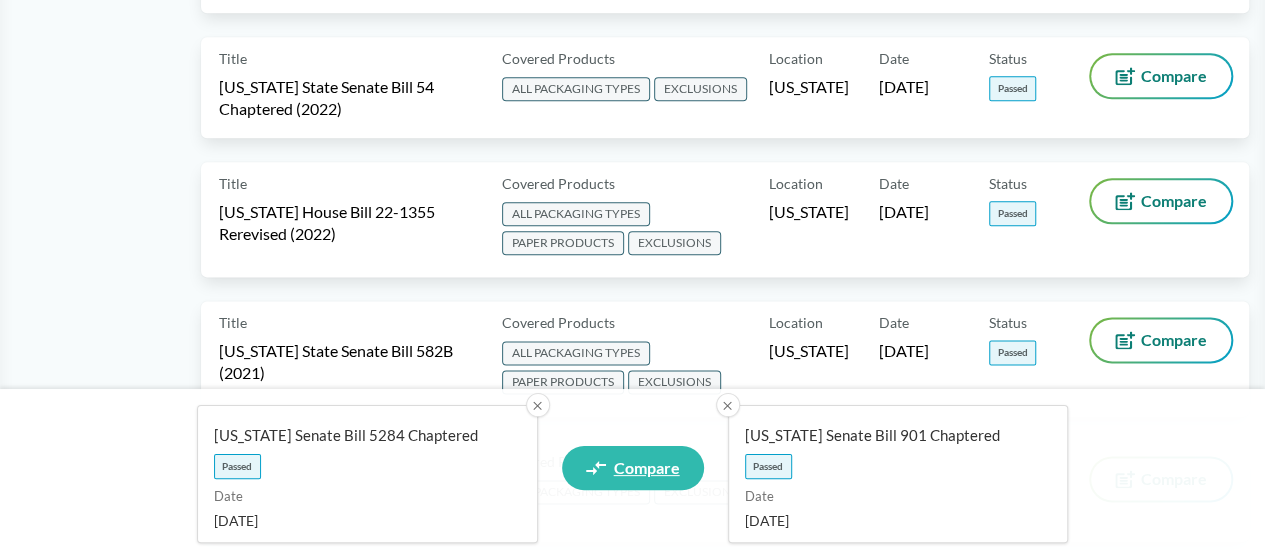 click on "Compare" at bounding box center (633, 468) 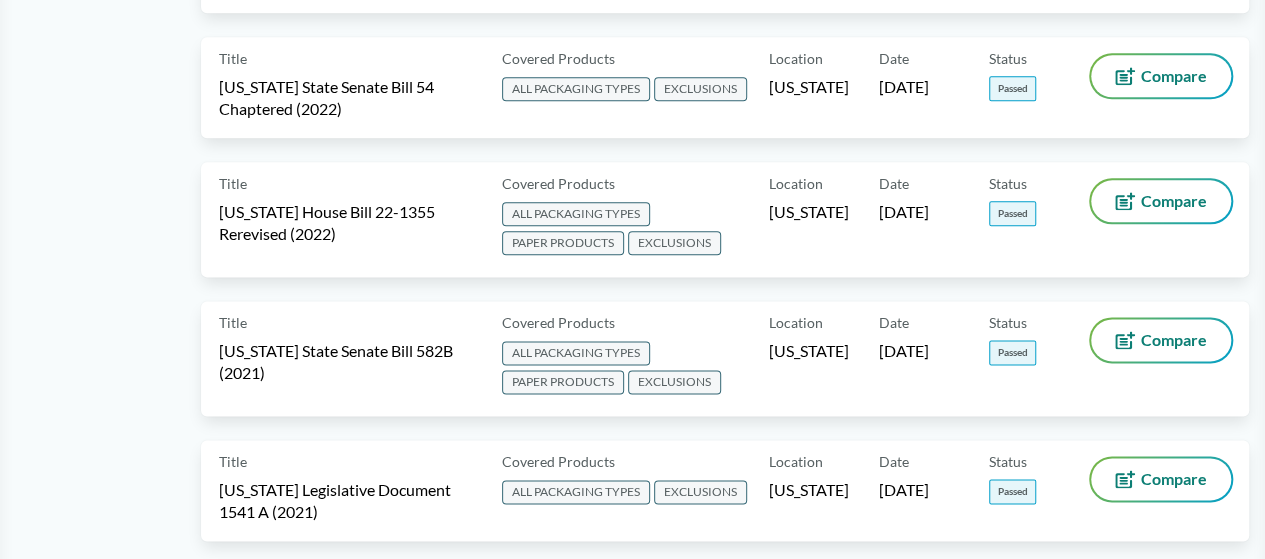 scroll, scrollTop: 0, scrollLeft: 0, axis: both 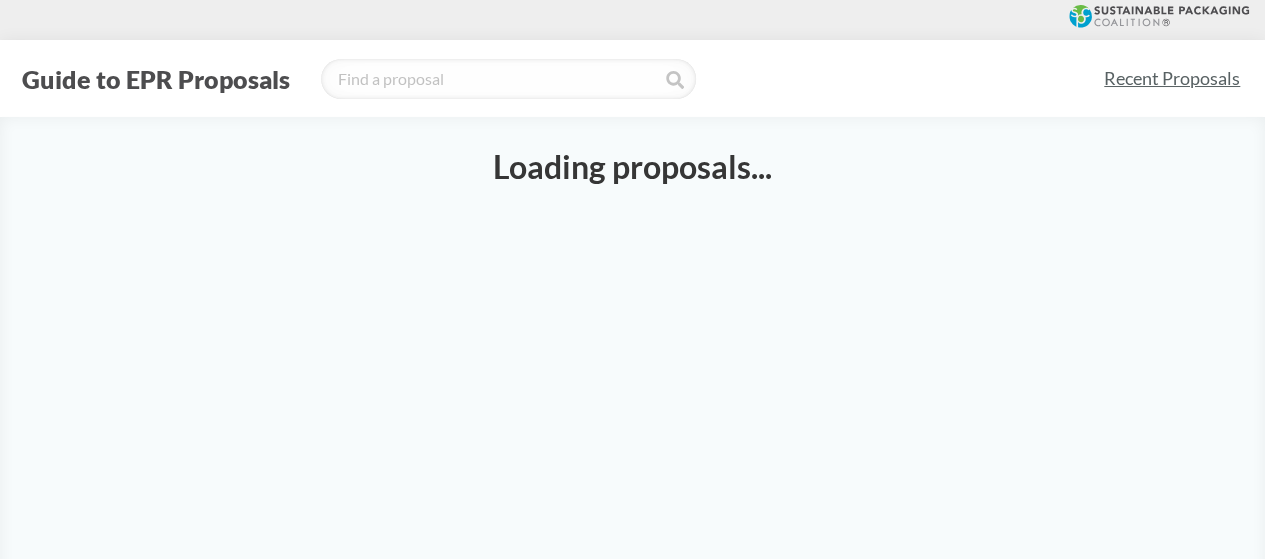select on "SB5284C" 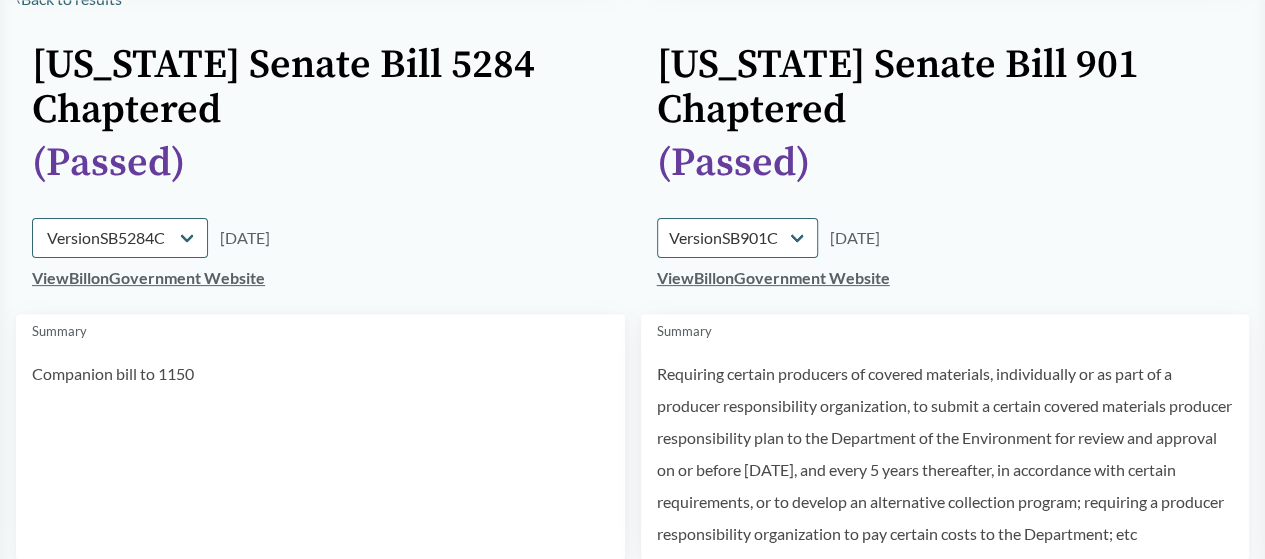 scroll, scrollTop: 0, scrollLeft: 0, axis: both 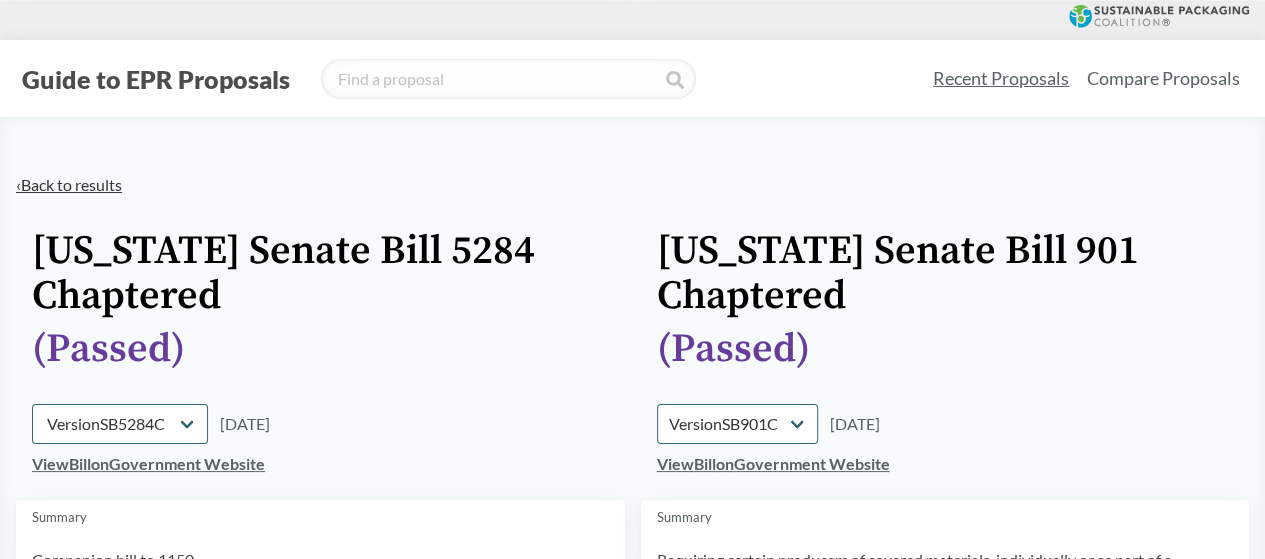 click on "‹  Back to results" at bounding box center [69, 184] 